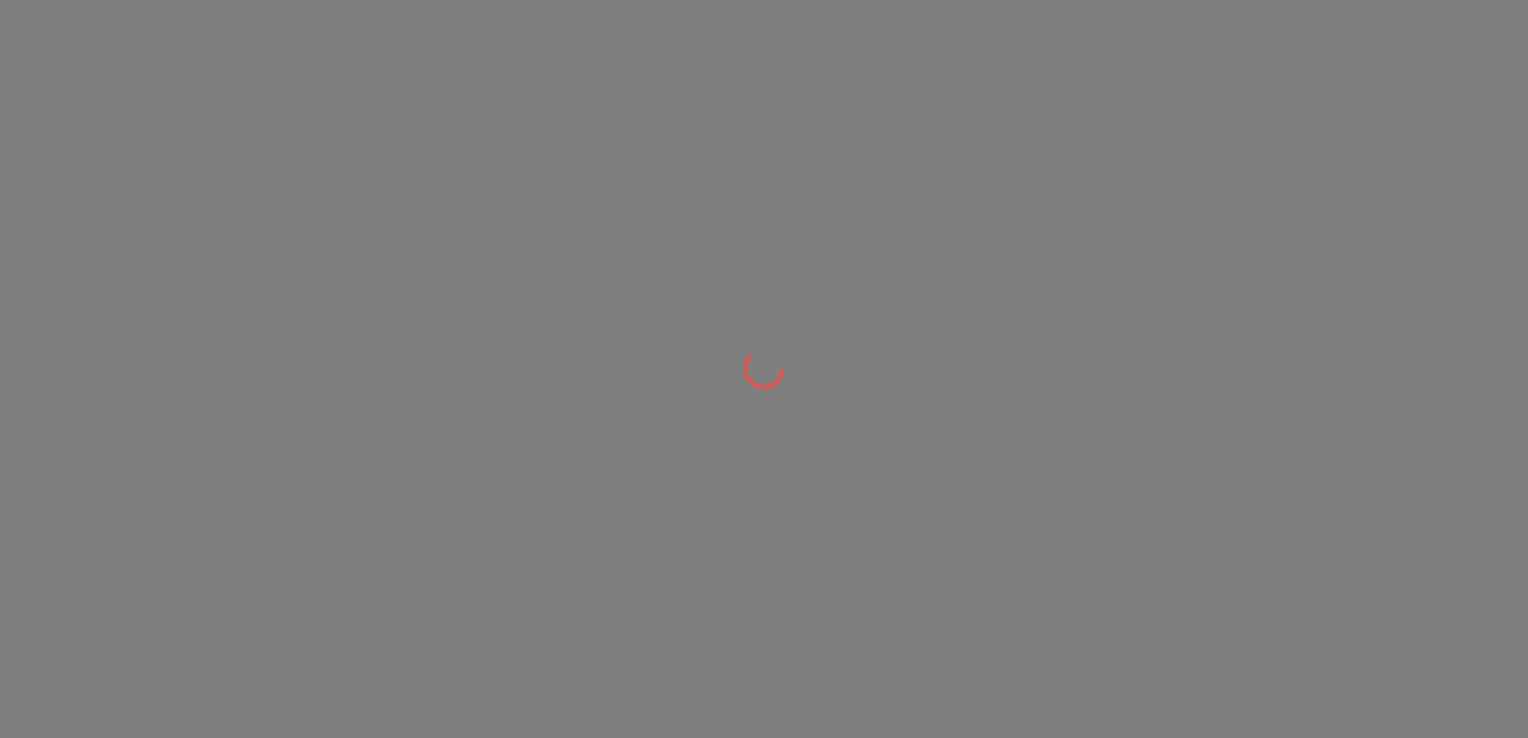 scroll, scrollTop: 0, scrollLeft: 0, axis: both 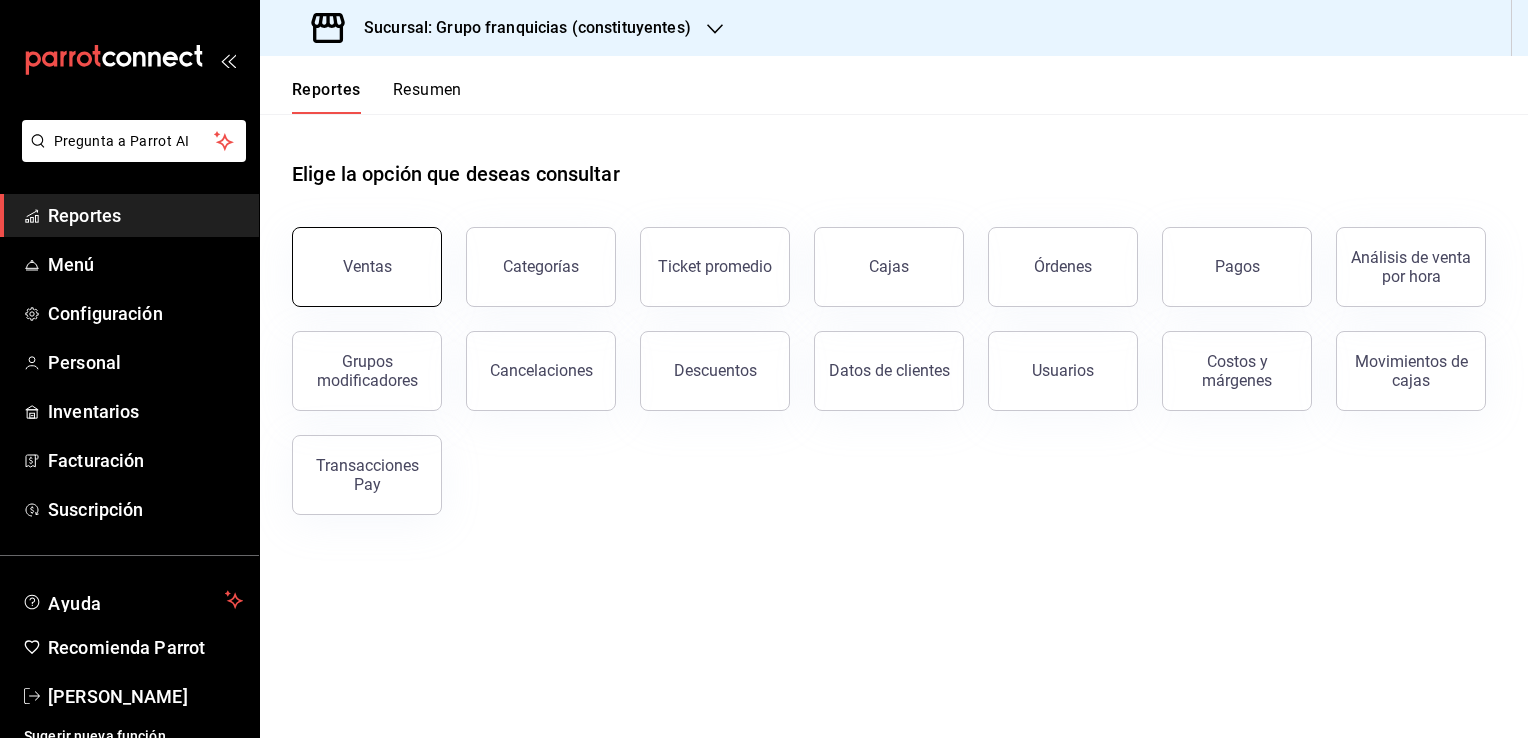 click on "Ventas" at bounding box center [367, 267] 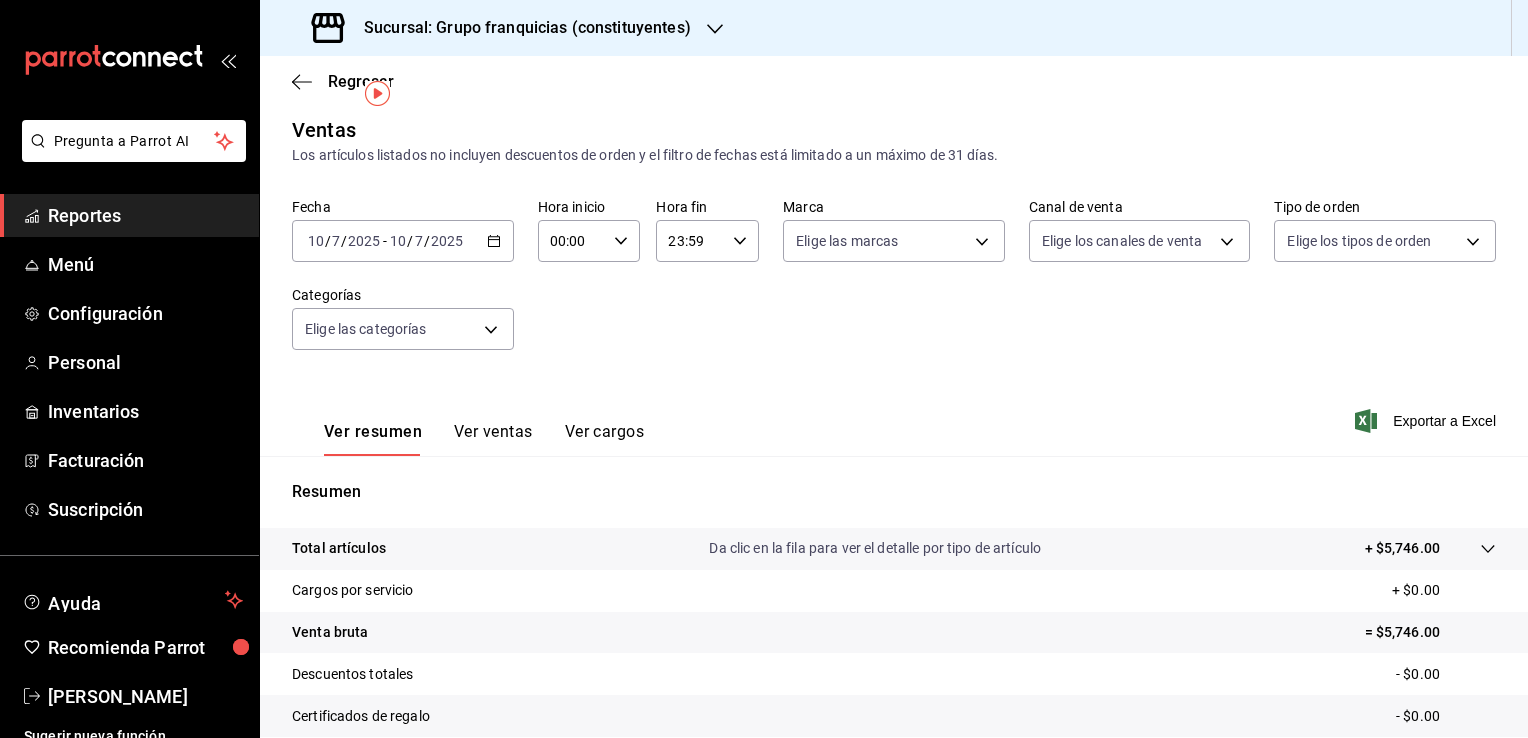 scroll, scrollTop: 0, scrollLeft: 0, axis: both 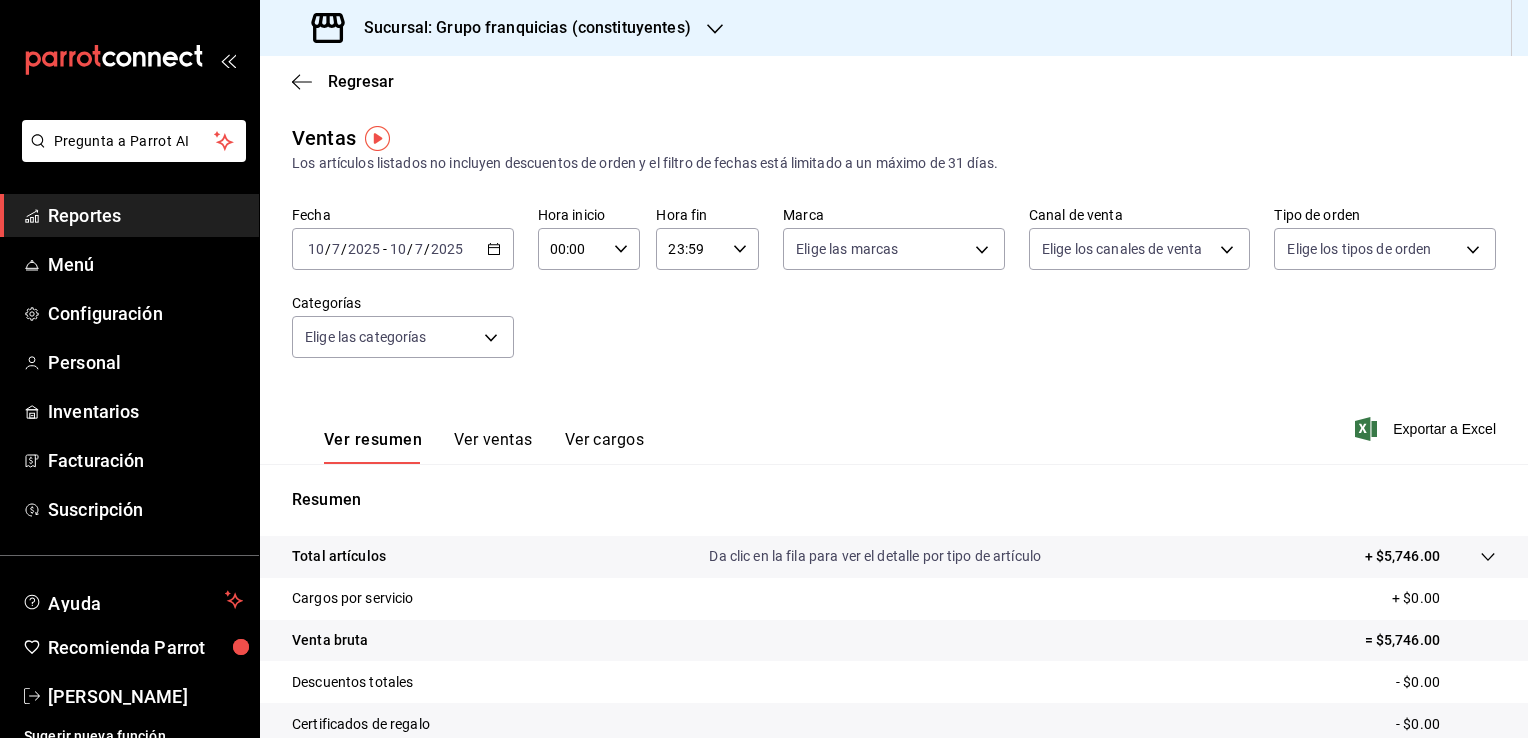 click on "Sucursal: Grupo franquicias (constituyentes)" at bounding box center (519, 28) 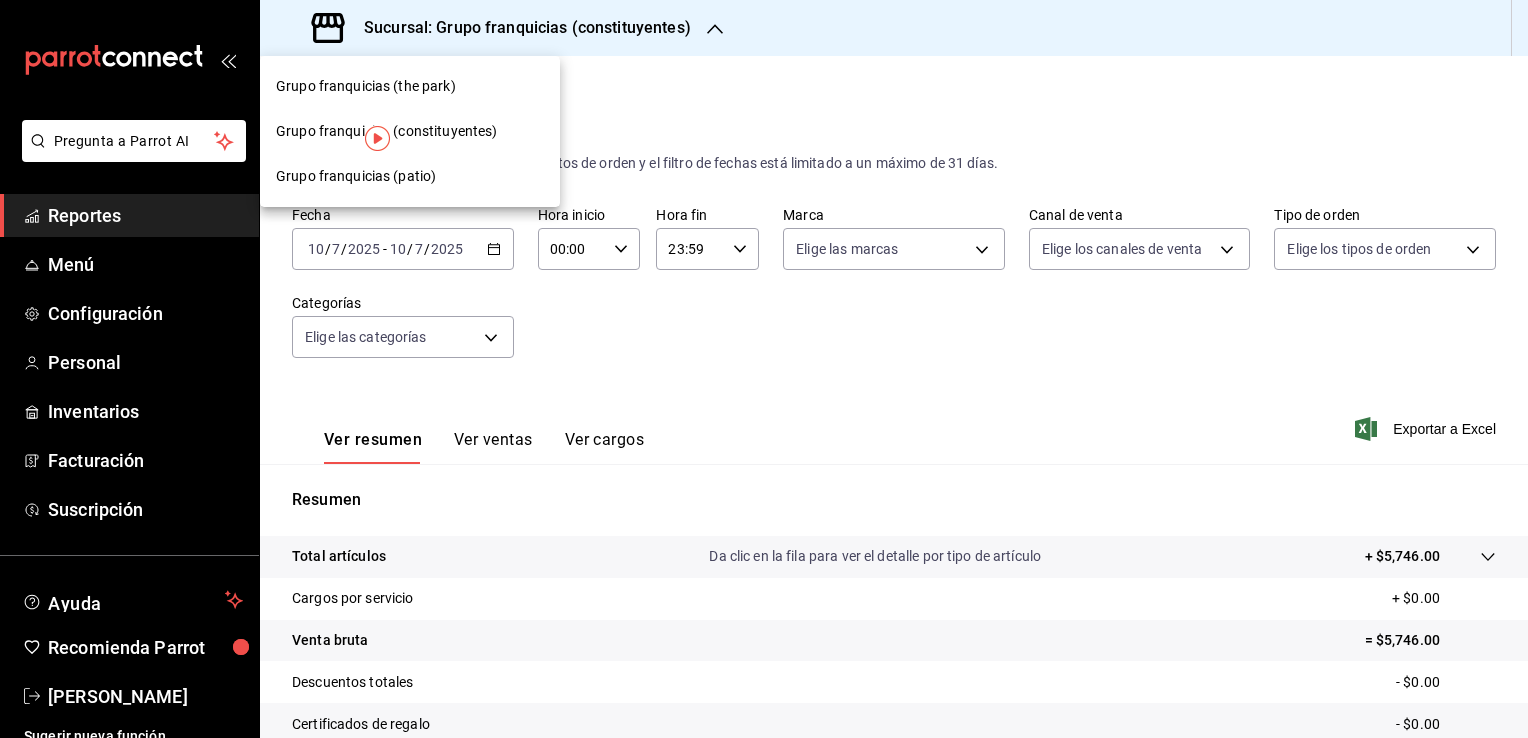 click on "Grupo franquicias (the park)" at bounding box center [410, 86] 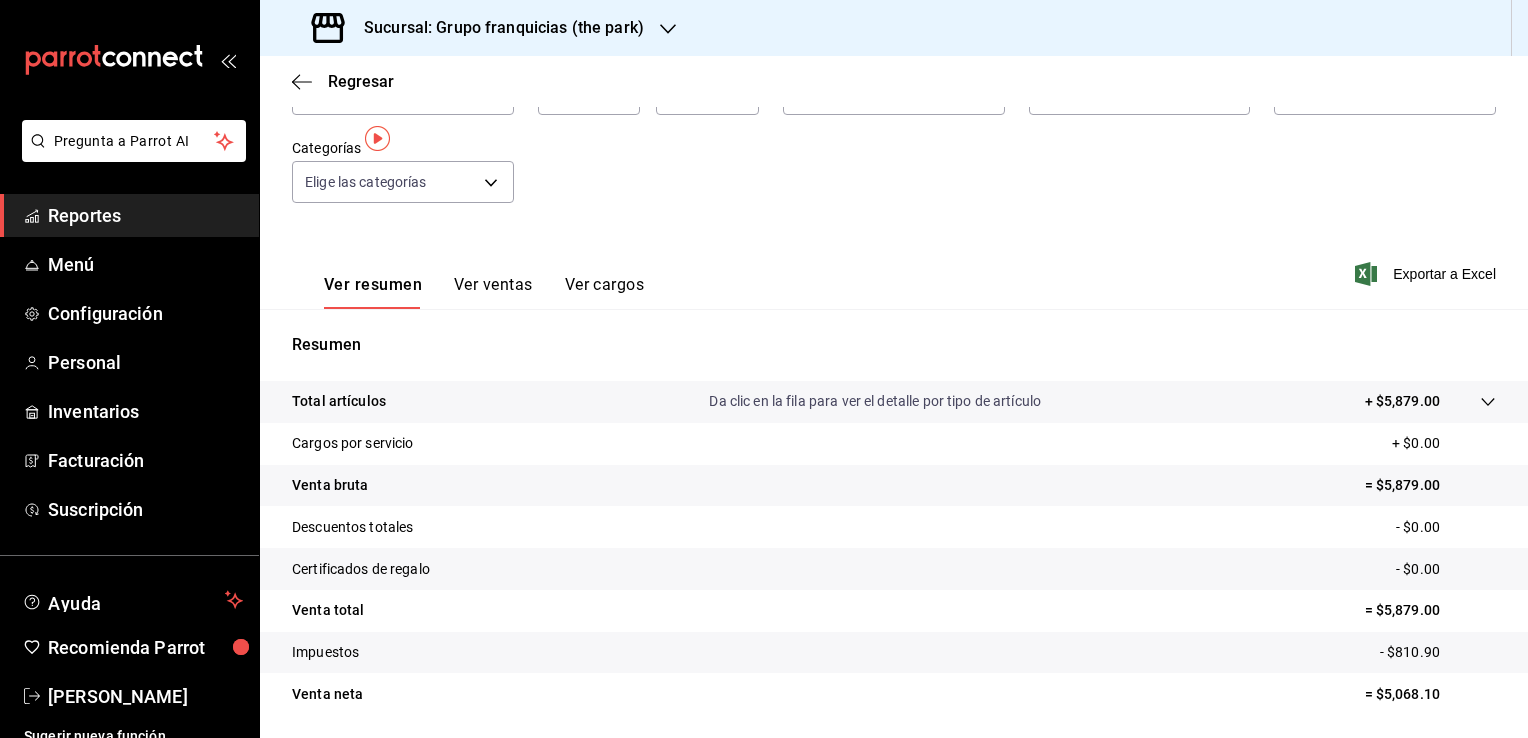 scroll, scrollTop: 0, scrollLeft: 0, axis: both 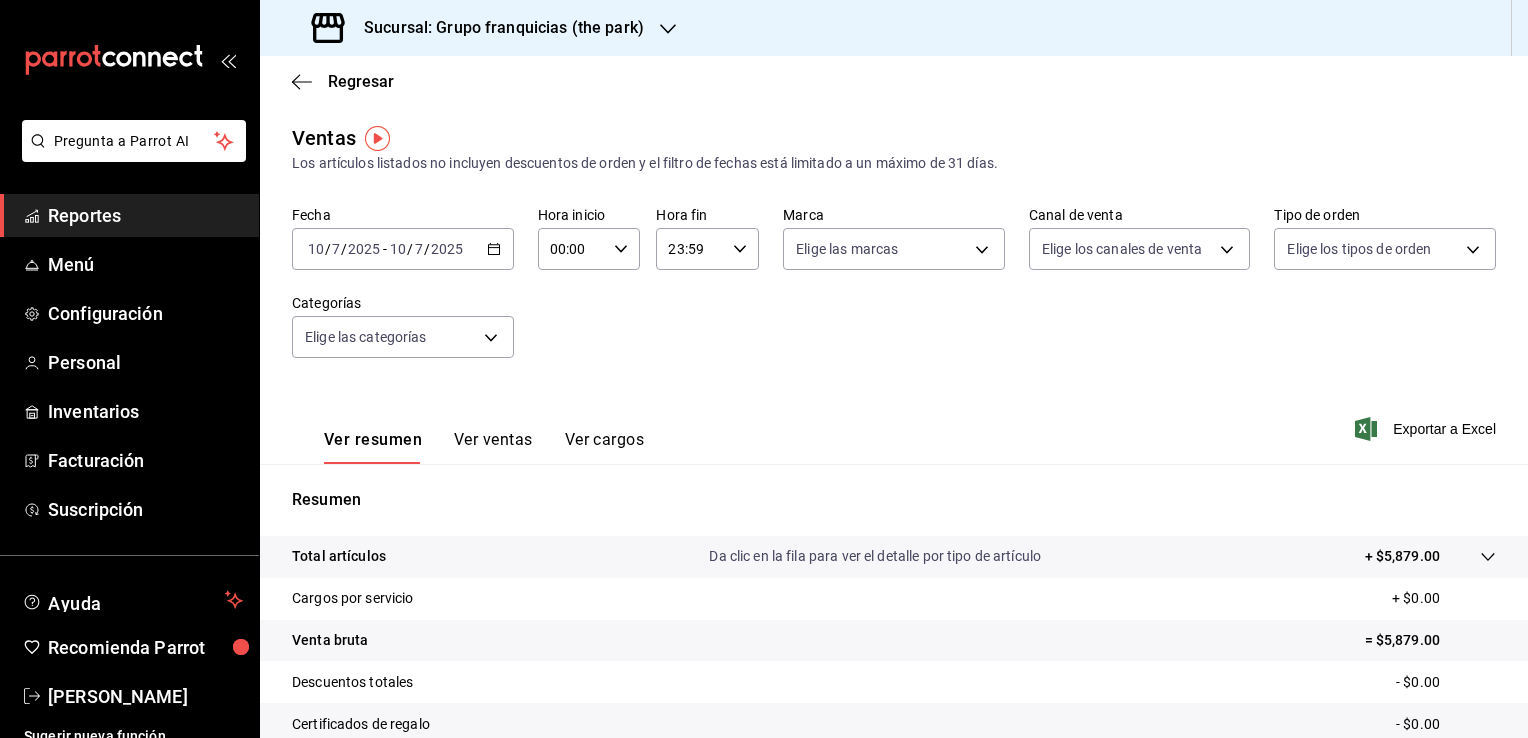 click on "Sucursal: Grupo franquicias (the park)" at bounding box center (496, 28) 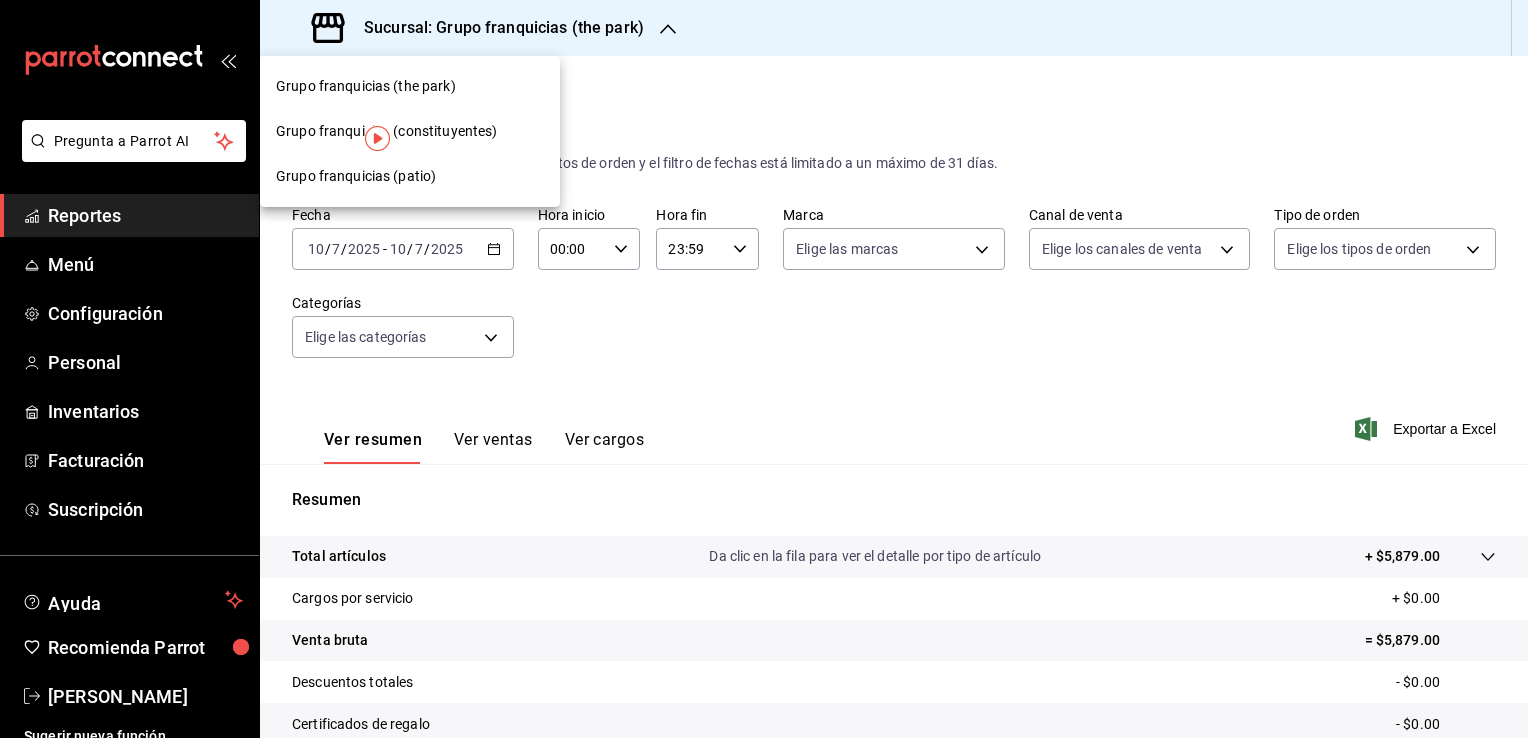click on "Grupo franquicias (constituyentes)" at bounding box center [410, 131] 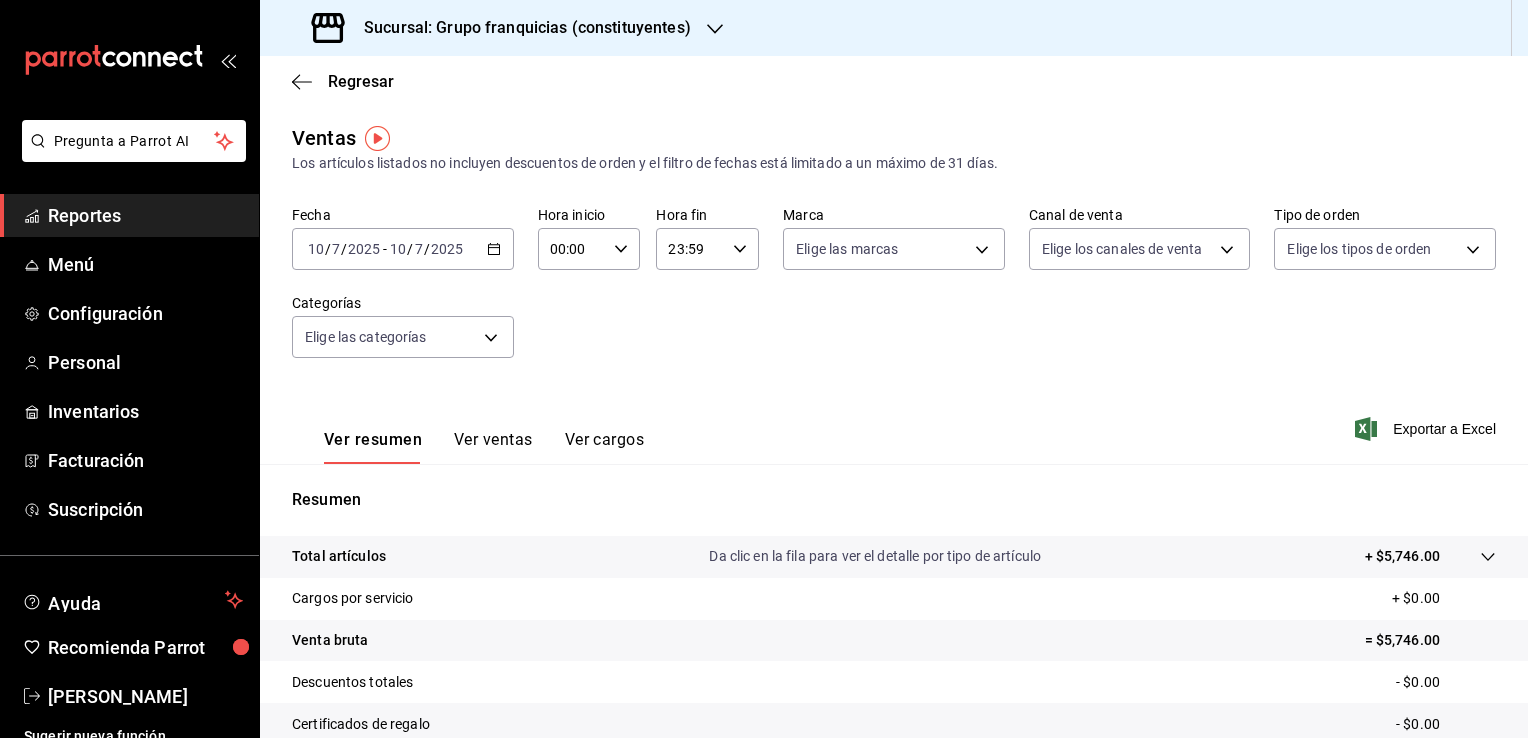click on "Sucursal: Grupo franquicias (constituyentes)" at bounding box center [503, 28] 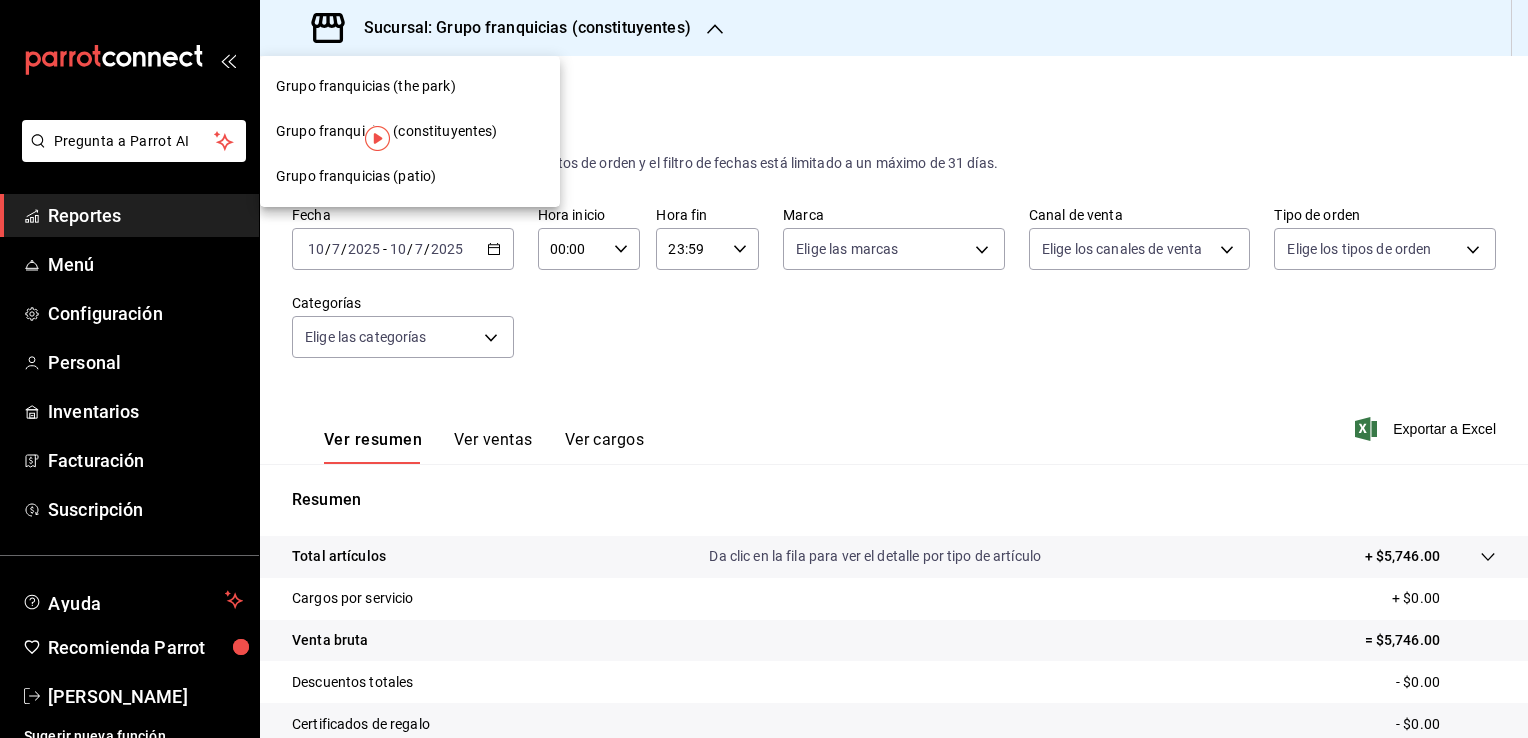 click on "Grupo franquicias (patio)" at bounding box center (410, 176) 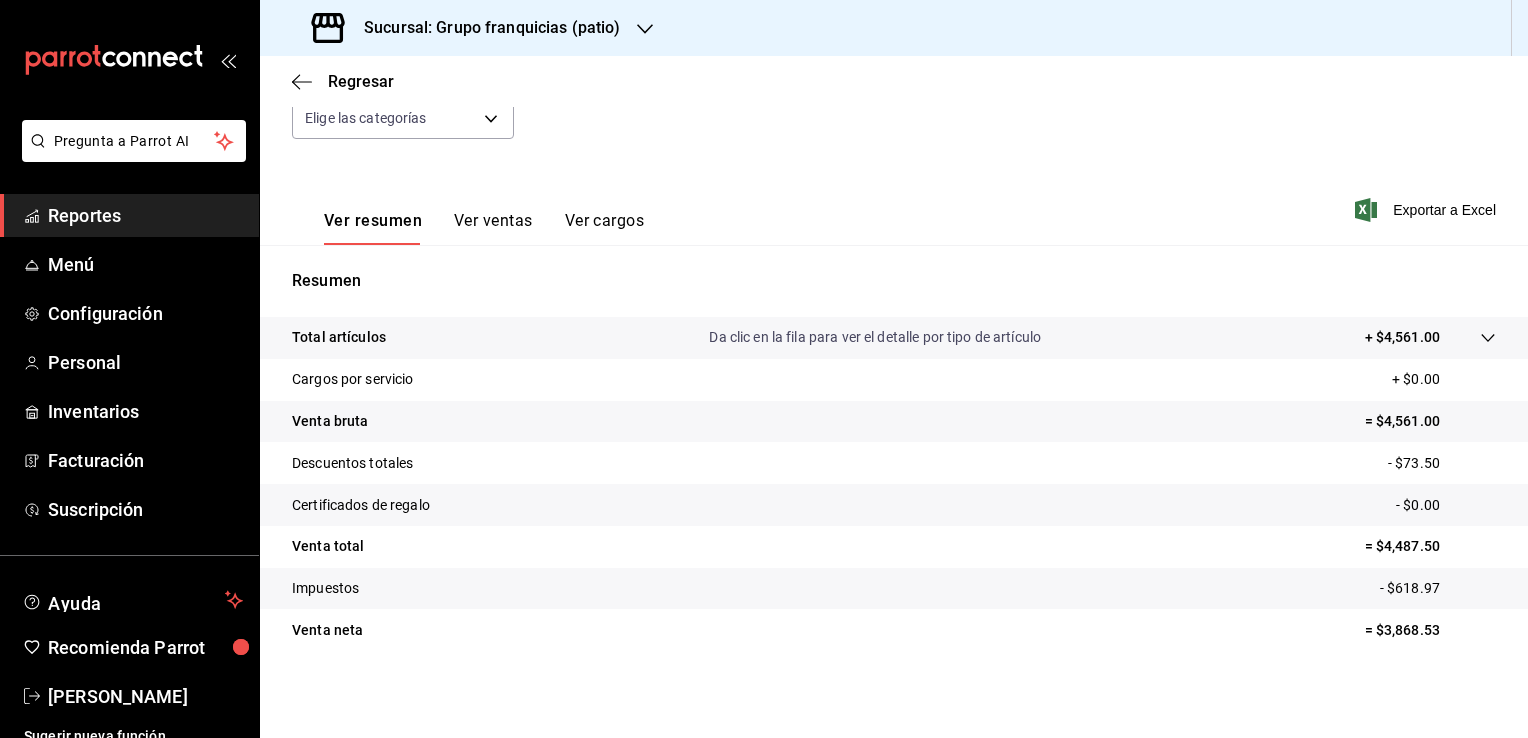 scroll, scrollTop: 220, scrollLeft: 0, axis: vertical 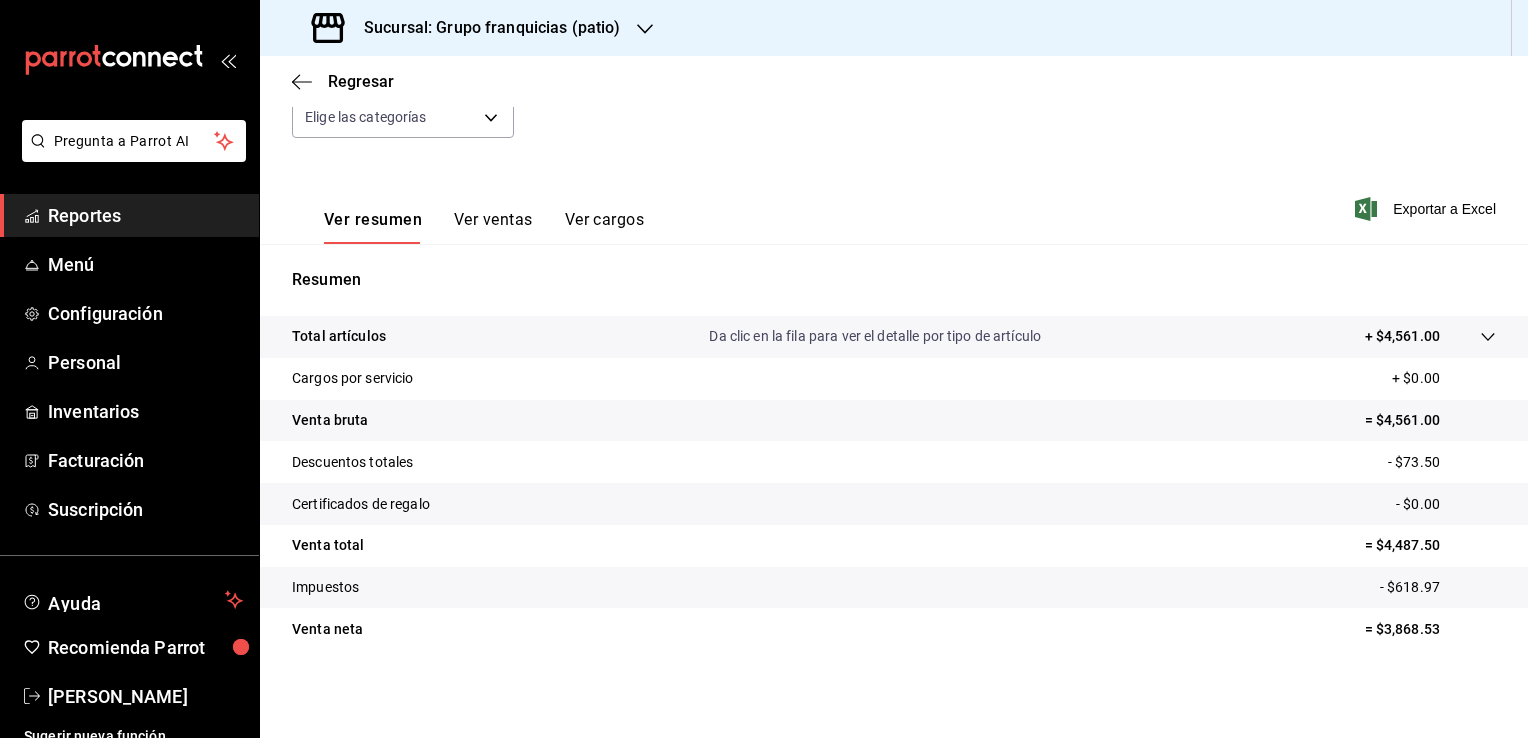 click on "Pregunta a Parrot AI Reportes   Menú   Configuración   Personal   Inventarios   Facturación   Suscripción   Ayuda Recomienda Parrot   [PERSON_NAME]   Sugerir nueva función   Sucursal: Grupo franquicias (patio) Regresar Ventas Los artículos listados no incluyen descuentos de orden y el filtro de fechas está limitado a un máximo de 31 días. Fecha [DATE] [DATE] - [DATE] [DATE] Hora inicio 00:00 Hora inicio Hora fin 23:59 Hora fin Marca Elige las marcas Canal de venta Elige los canales de venta Tipo de orden Elige los tipos de orden Categorías Elige las categorías Ver resumen Ver ventas Ver cargos Exportar a Excel Resumen Total artículos Da clic en la fila para ver el detalle por tipo de artículo + $4,561.00 Cargos por servicio + $0.00 Venta bruta = $4,561.00 Descuentos totales - $73.50 Certificados de regalo - $0.00 Venta total = $4,487.50 Impuestos - $618.97 Venta neta = $3,868.53 GANA 1 MES GRATIS EN TU SUSCRIPCIÓN AQUÍ Ver video tutorial Ir a video Reportes" at bounding box center [764, 369] 